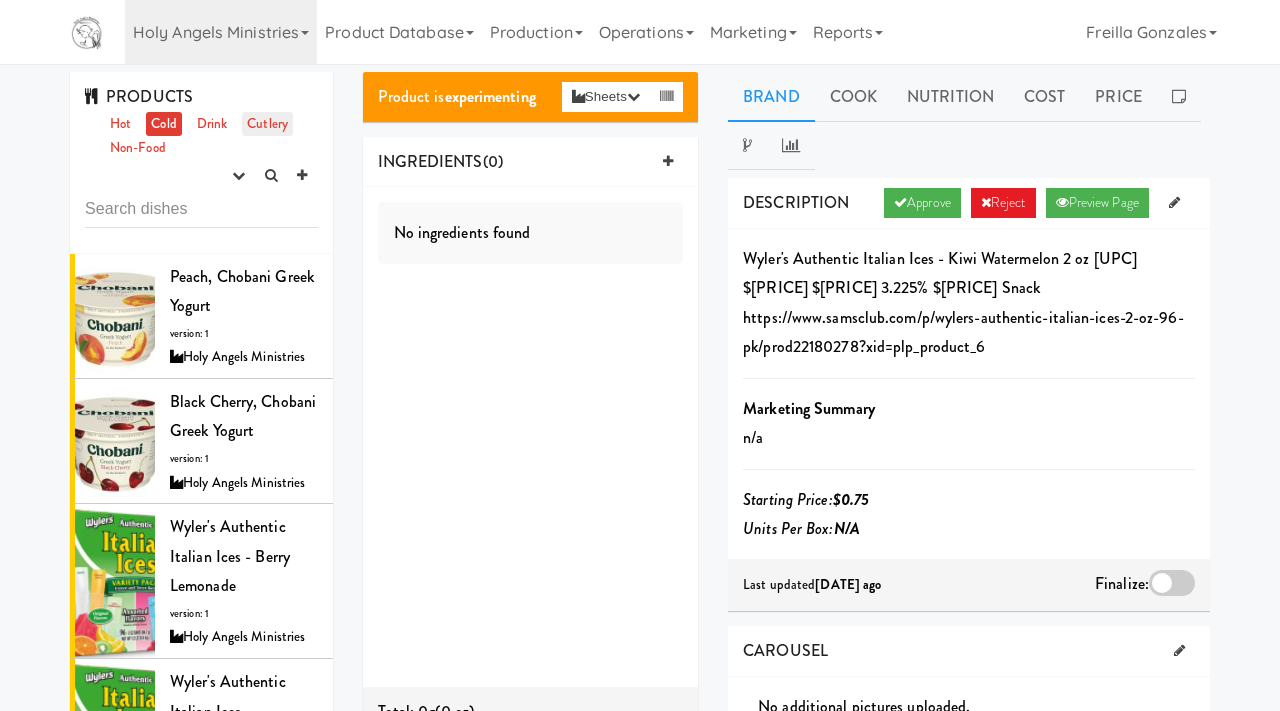scroll, scrollTop: 1, scrollLeft: 0, axis: vertical 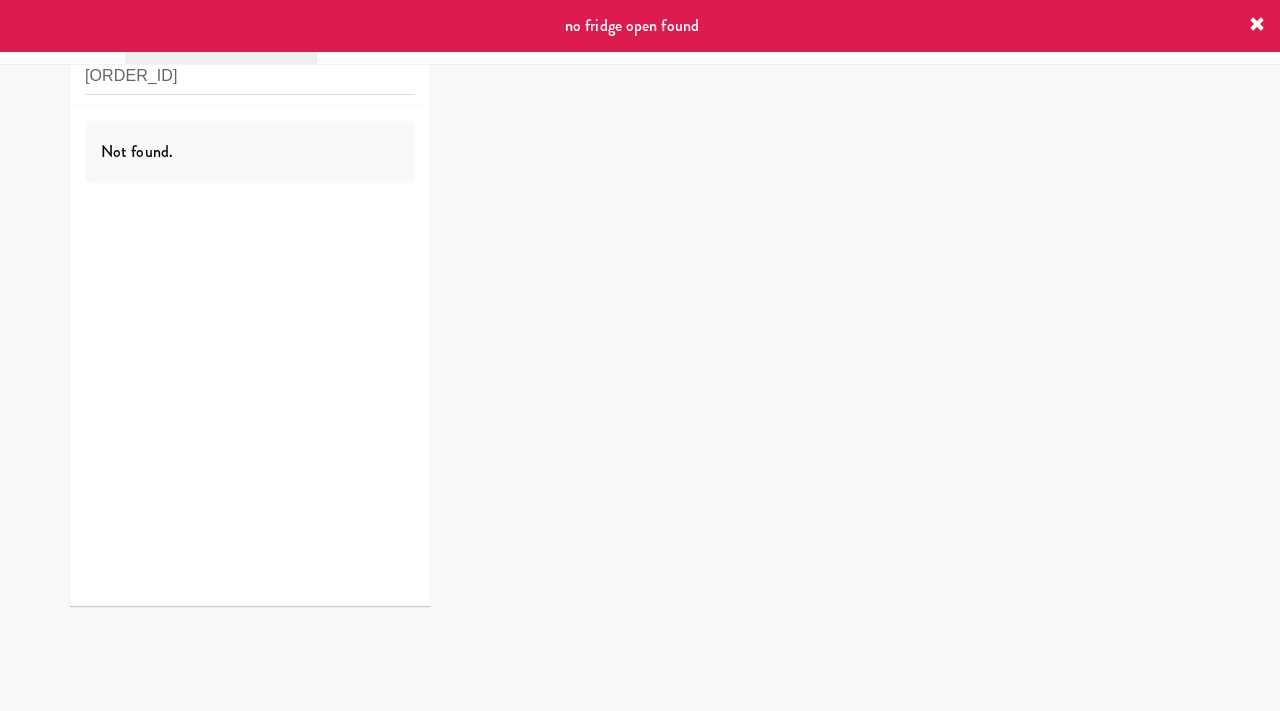 click at bounding box center [1257, 25] 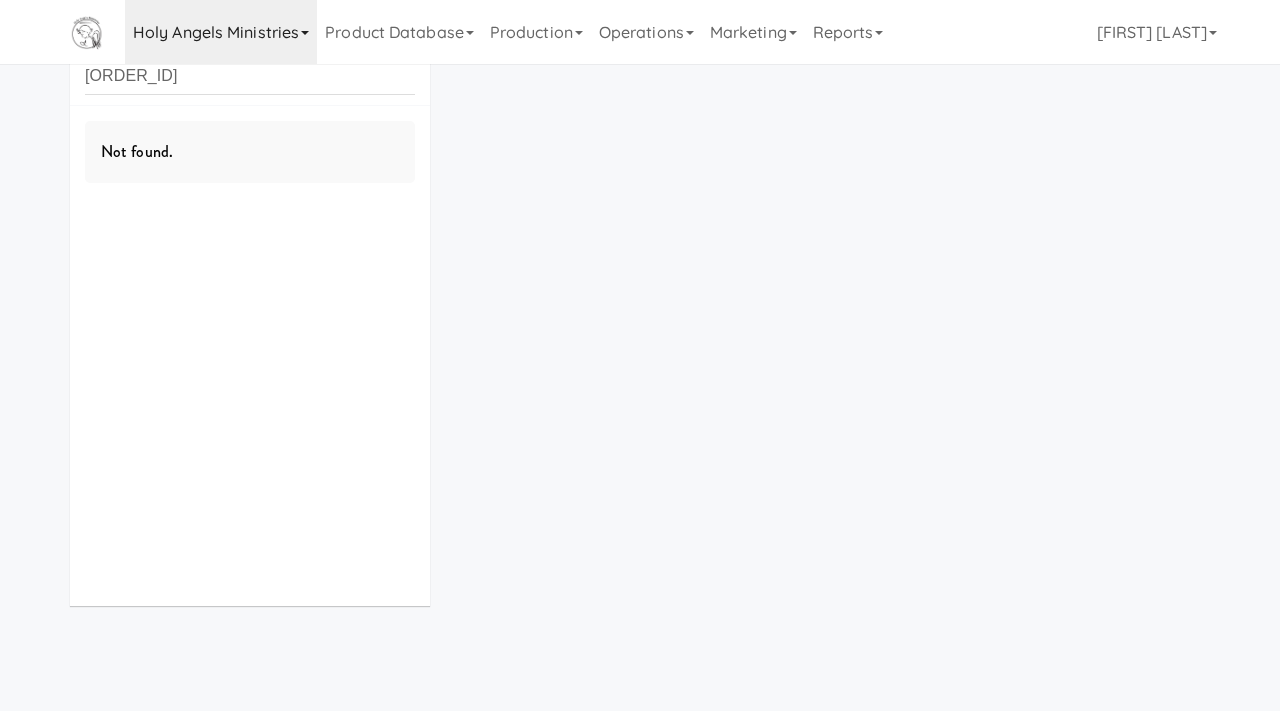 click on "Holy Angels Ministries" at bounding box center (221, 32) 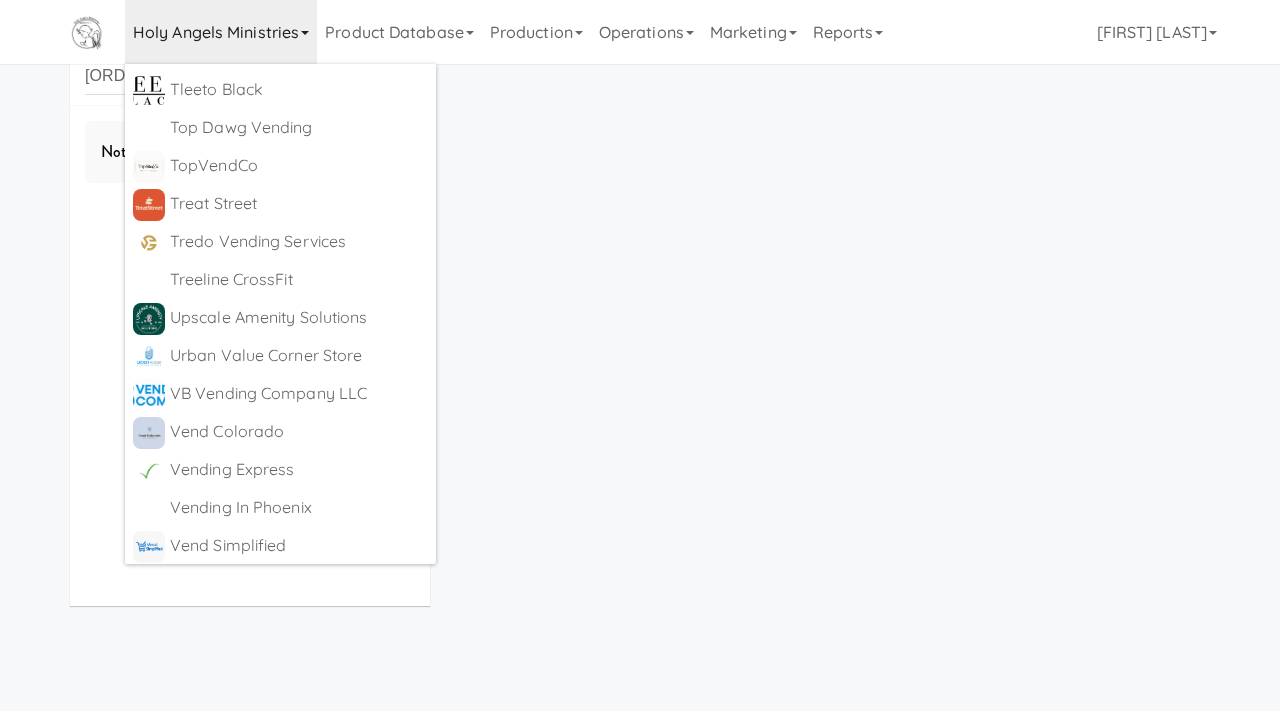 scroll, scrollTop: 8712, scrollLeft: 0, axis: vertical 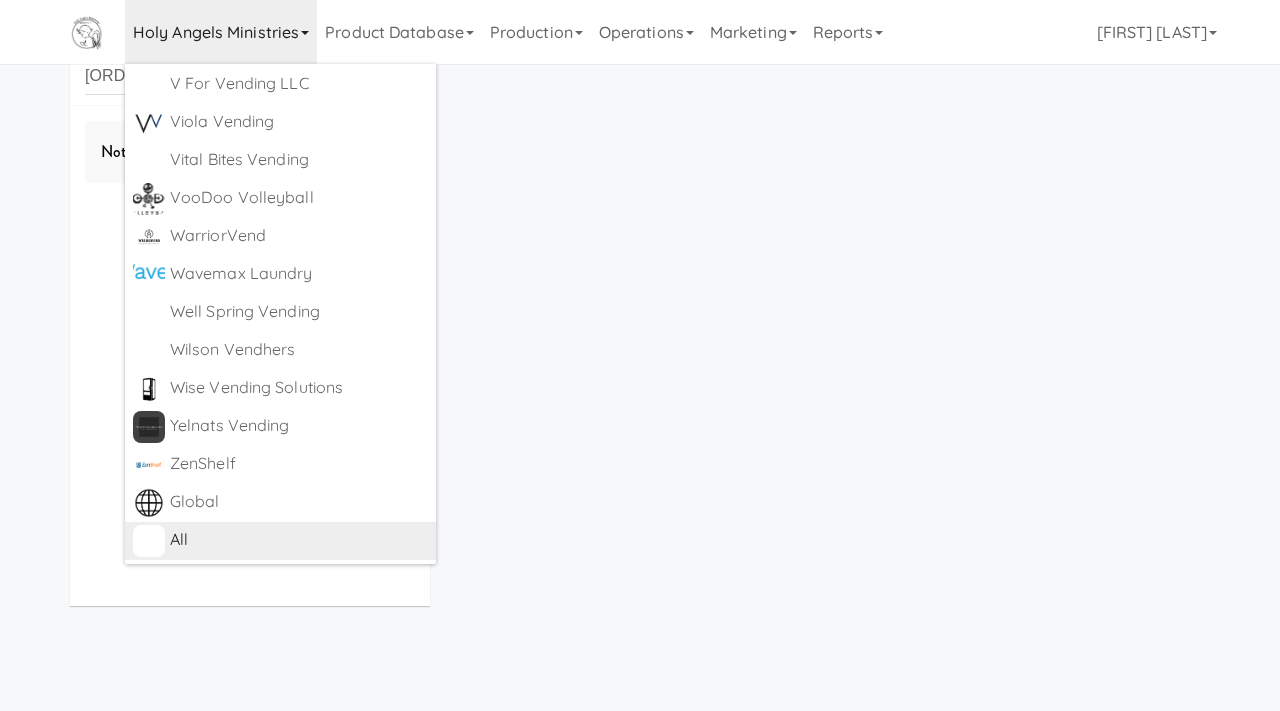 click on "All" at bounding box center (299, 540) 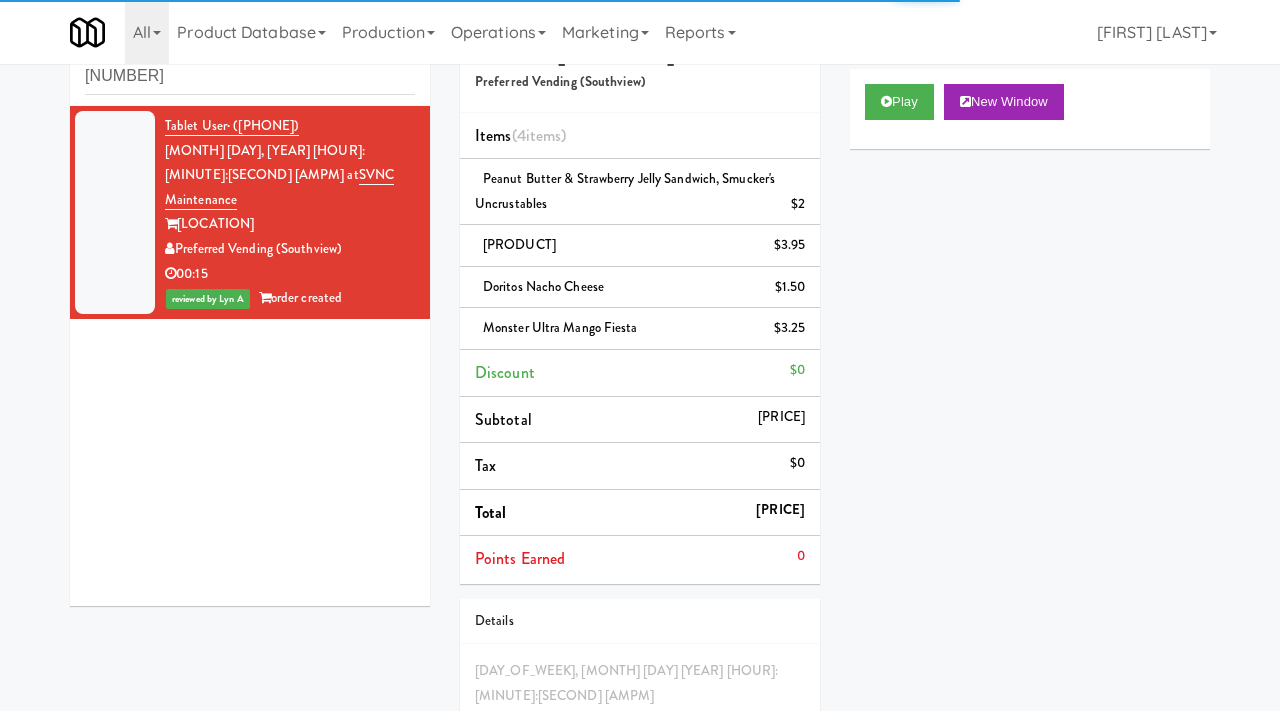scroll, scrollTop: 0, scrollLeft: 0, axis: both 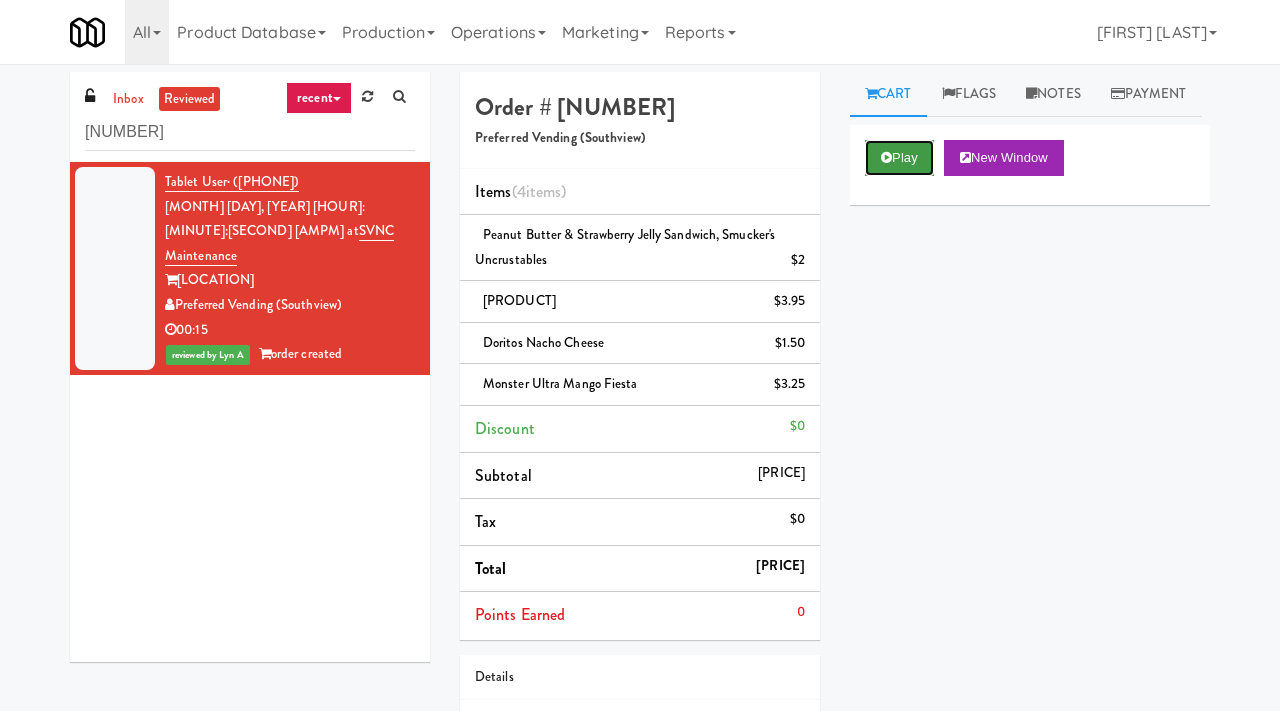 click on "Play" at bounding box center (899, 158) 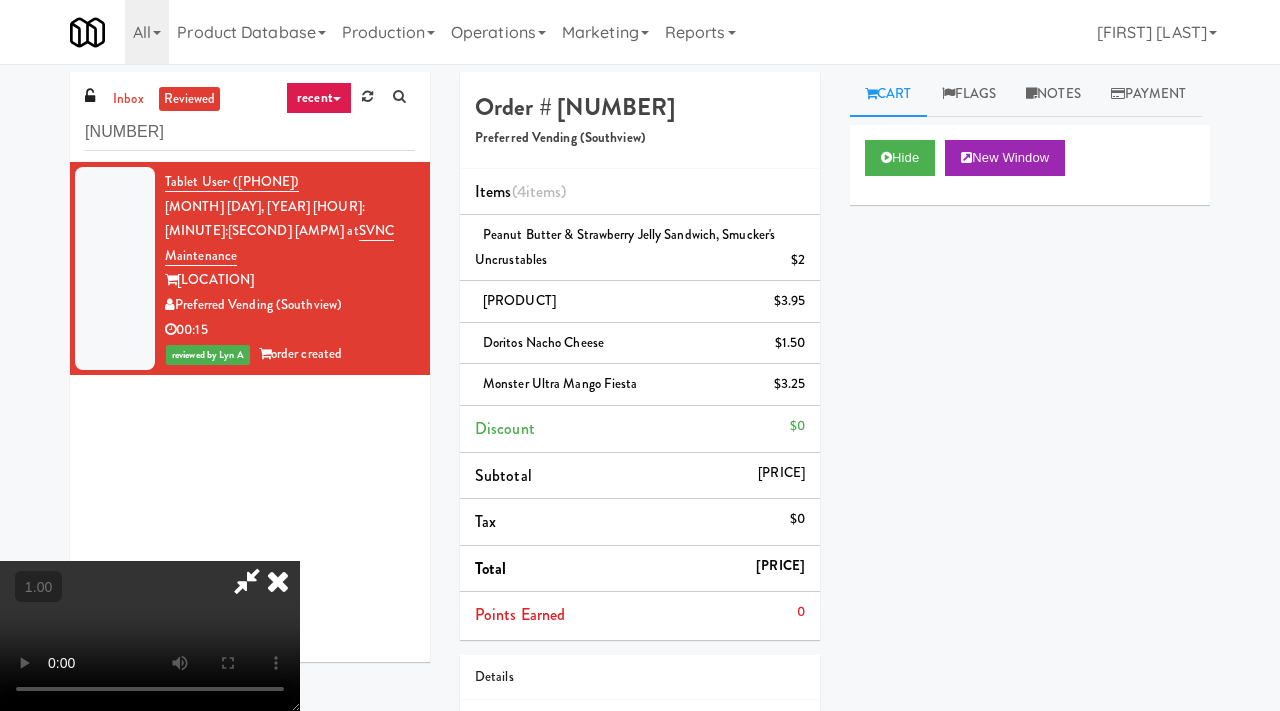 click at bounding box center (150, 636) 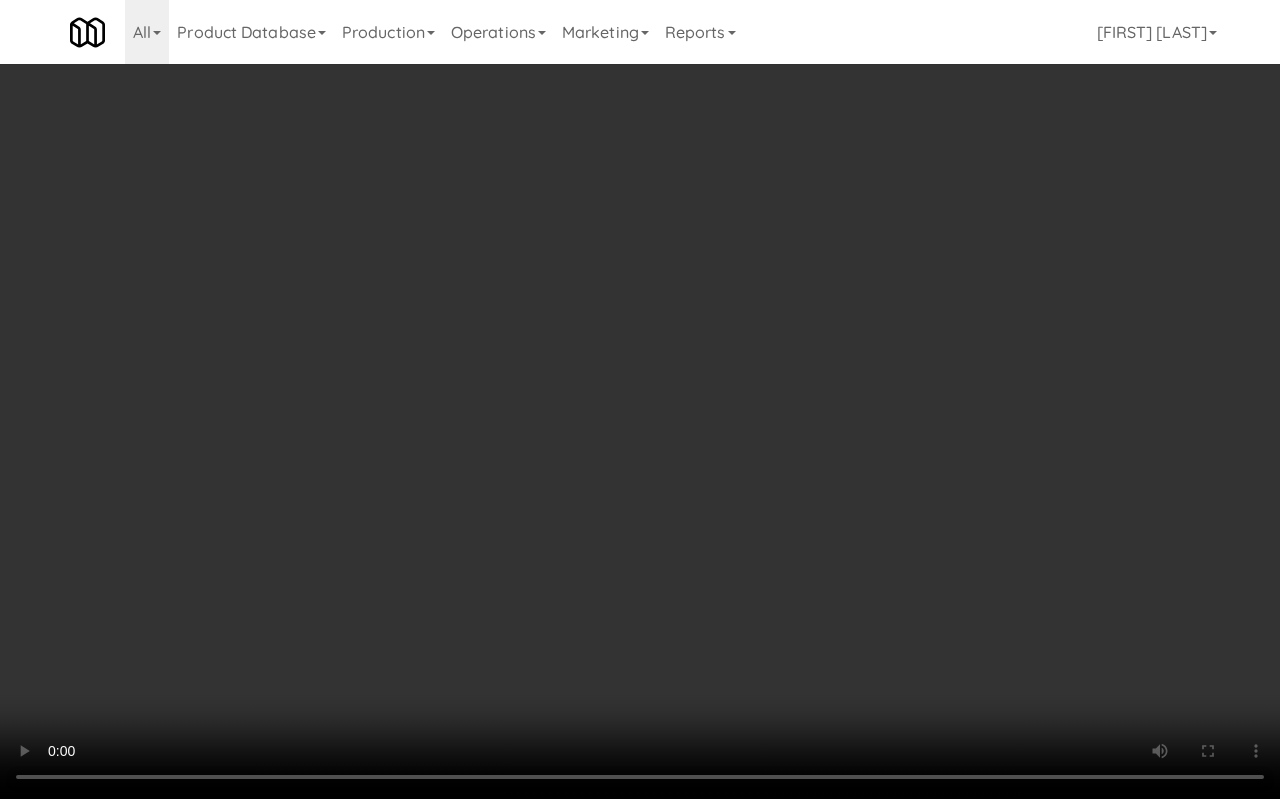 click at bounding box center [640, 399] 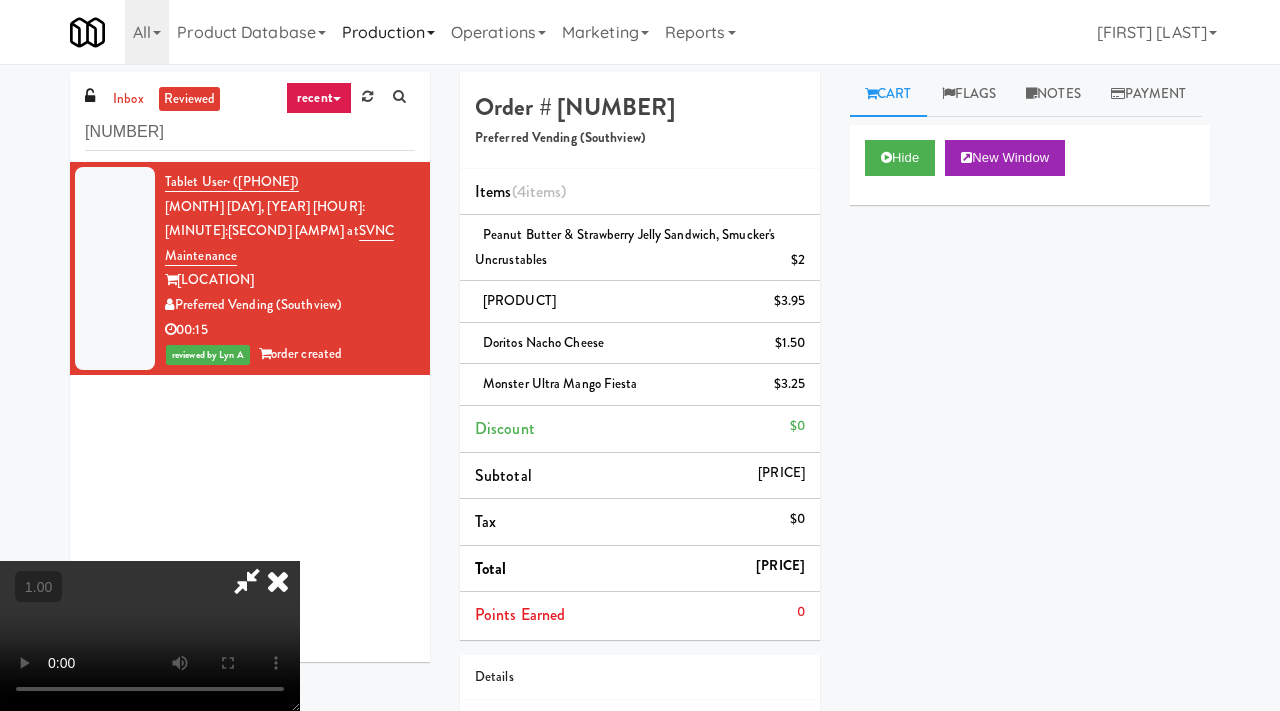 click on "Production" at bounding box center (388, 32) 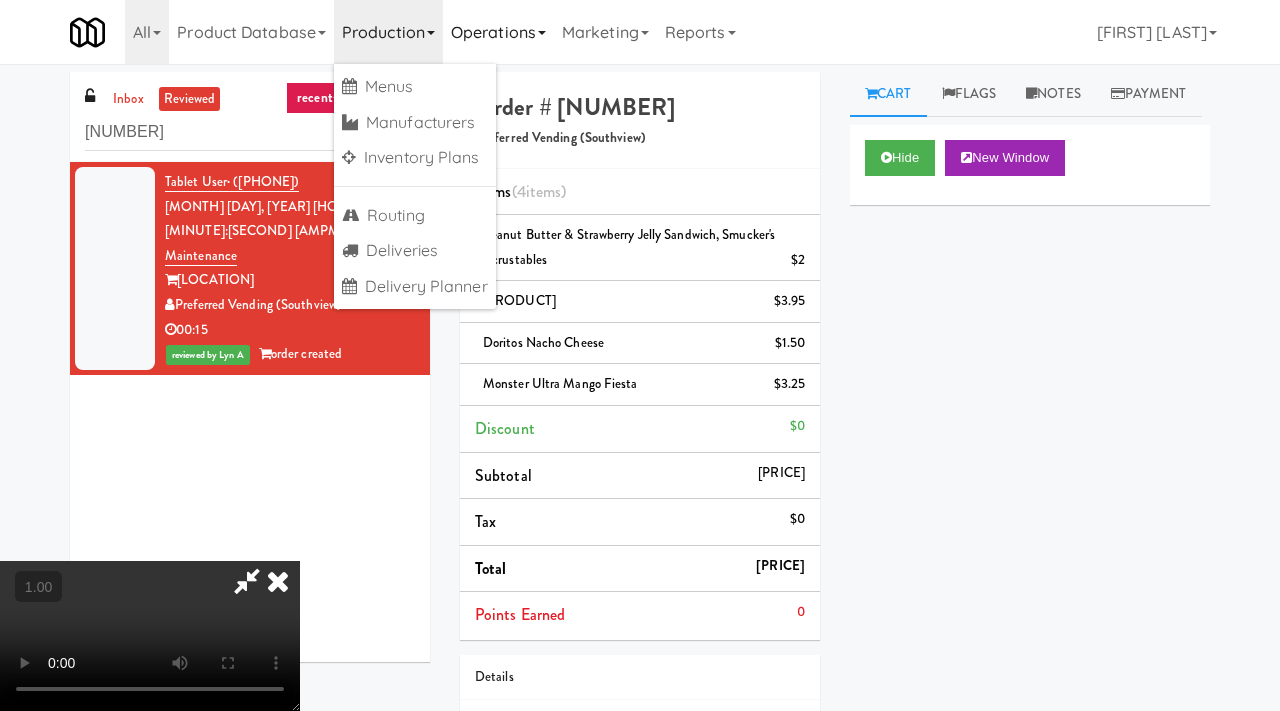 click on "Operations" at bounding box center (498, 32) 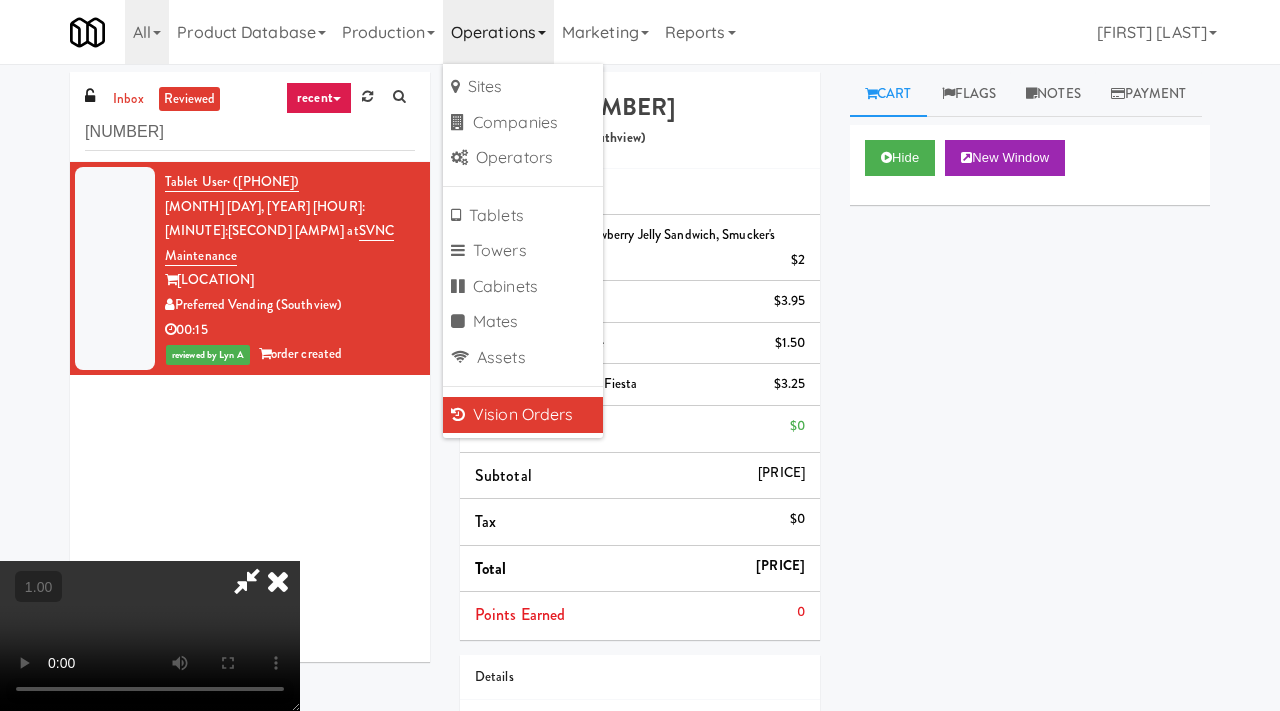 click at bounding box center (247, 581) 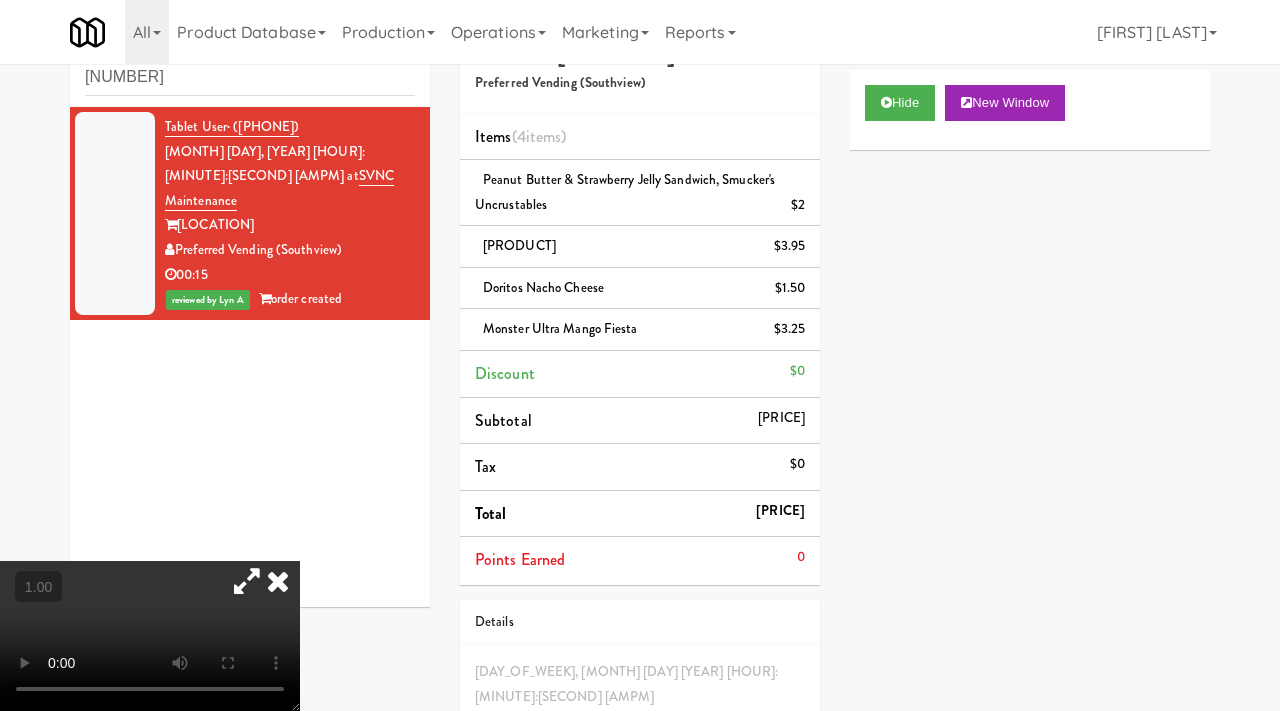 scroll, scrollTop: 61, scrollLeft: 0, axis: vertical 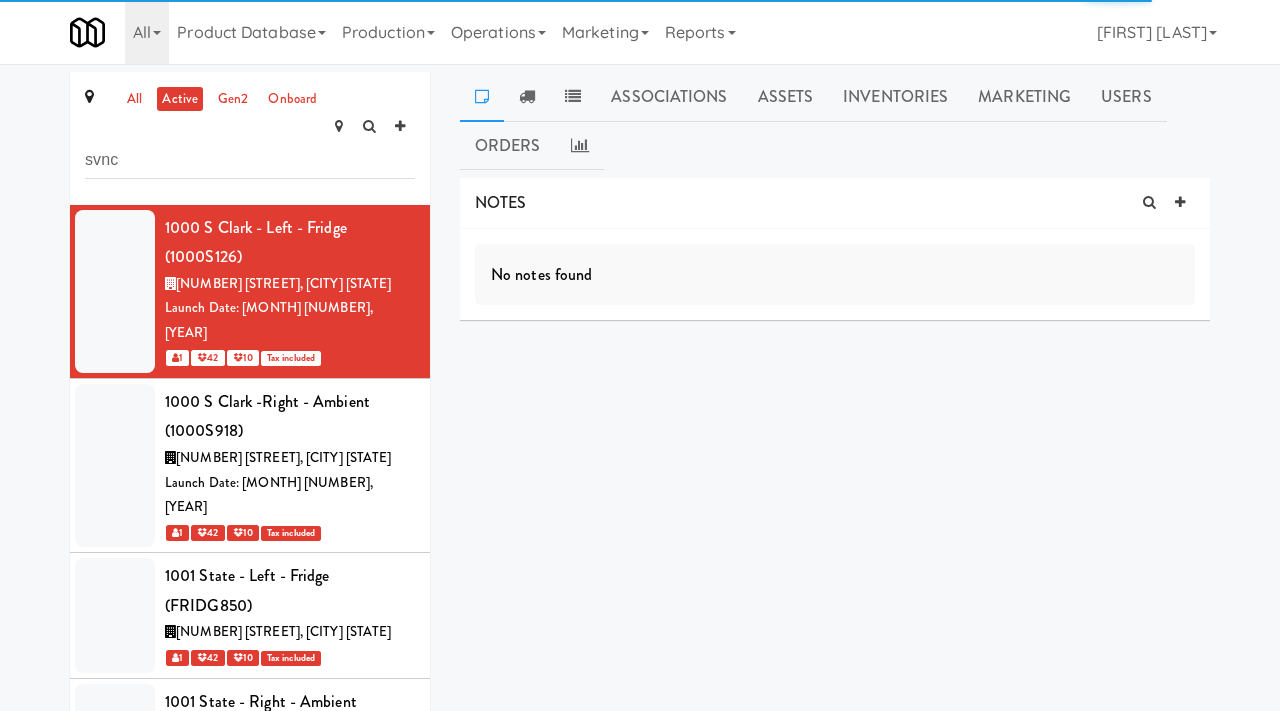 type on "svnc" 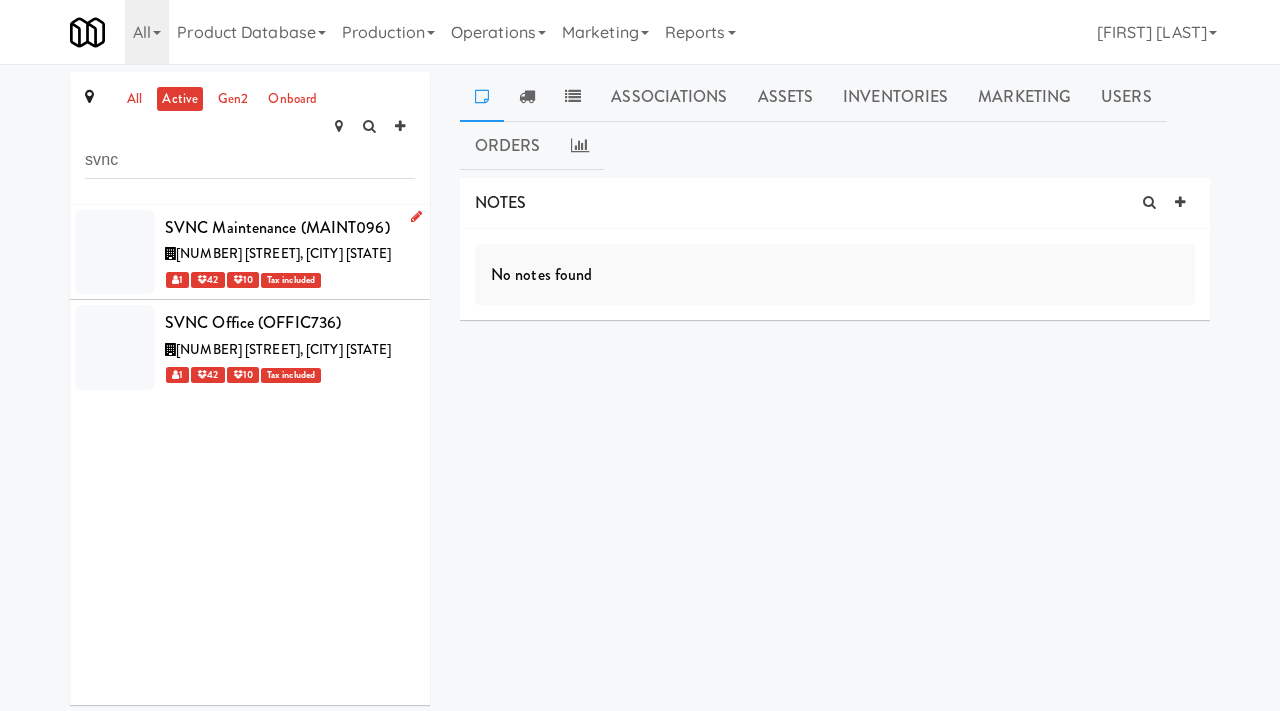 click on "[NUMBER] [NUMBER] [NUMBER] Tax included" at bounding box center [290, 279] 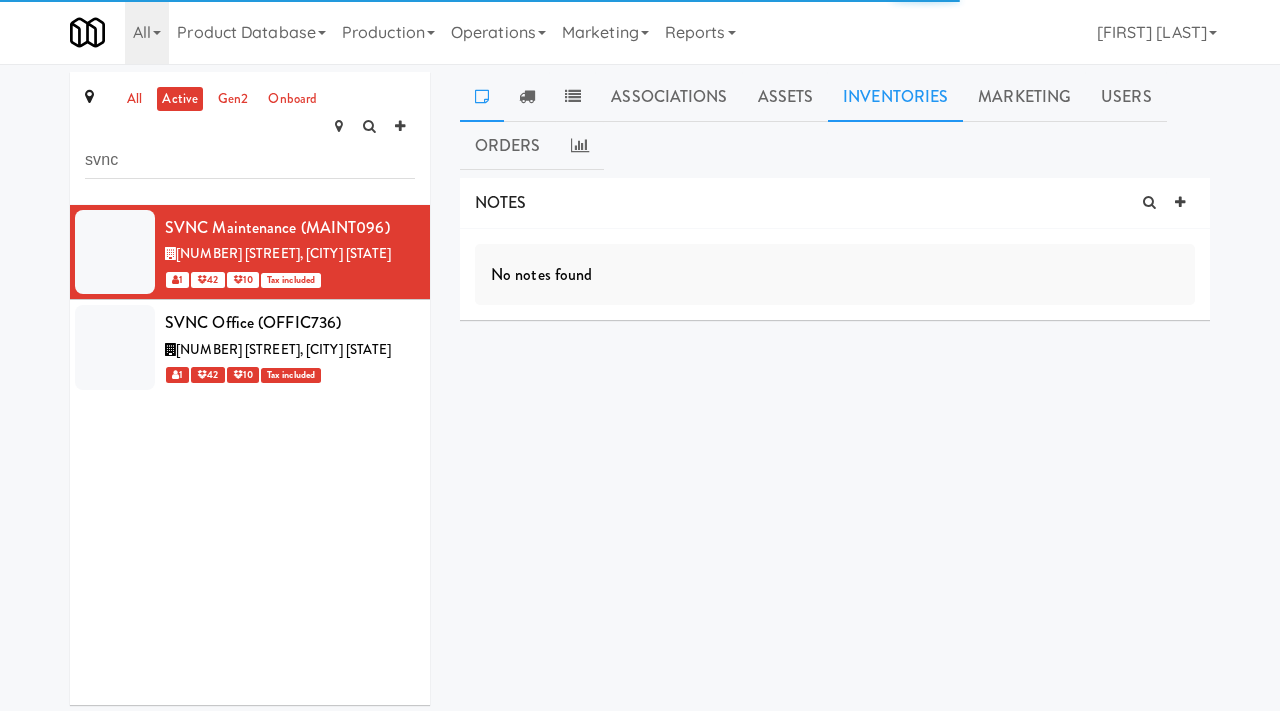 click on "Inventories" at bounding box center [895, 97] 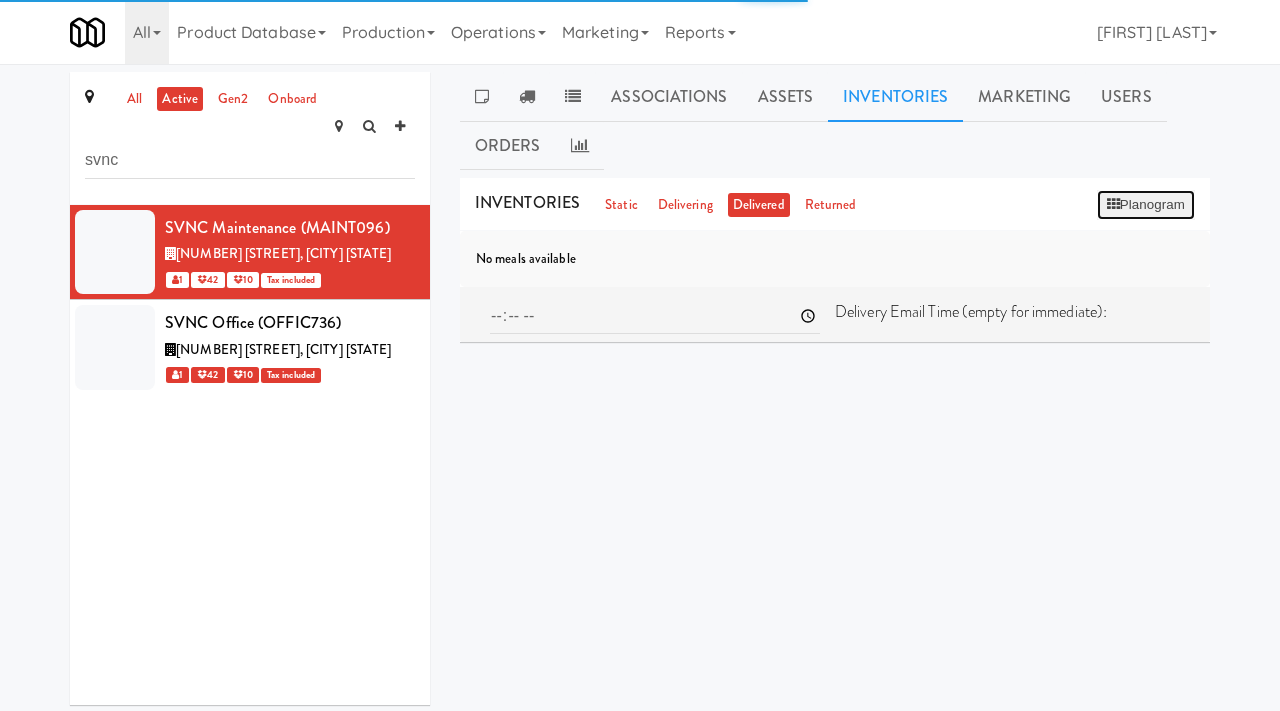 click on "Planogram" at bounding box center [1146, 205] 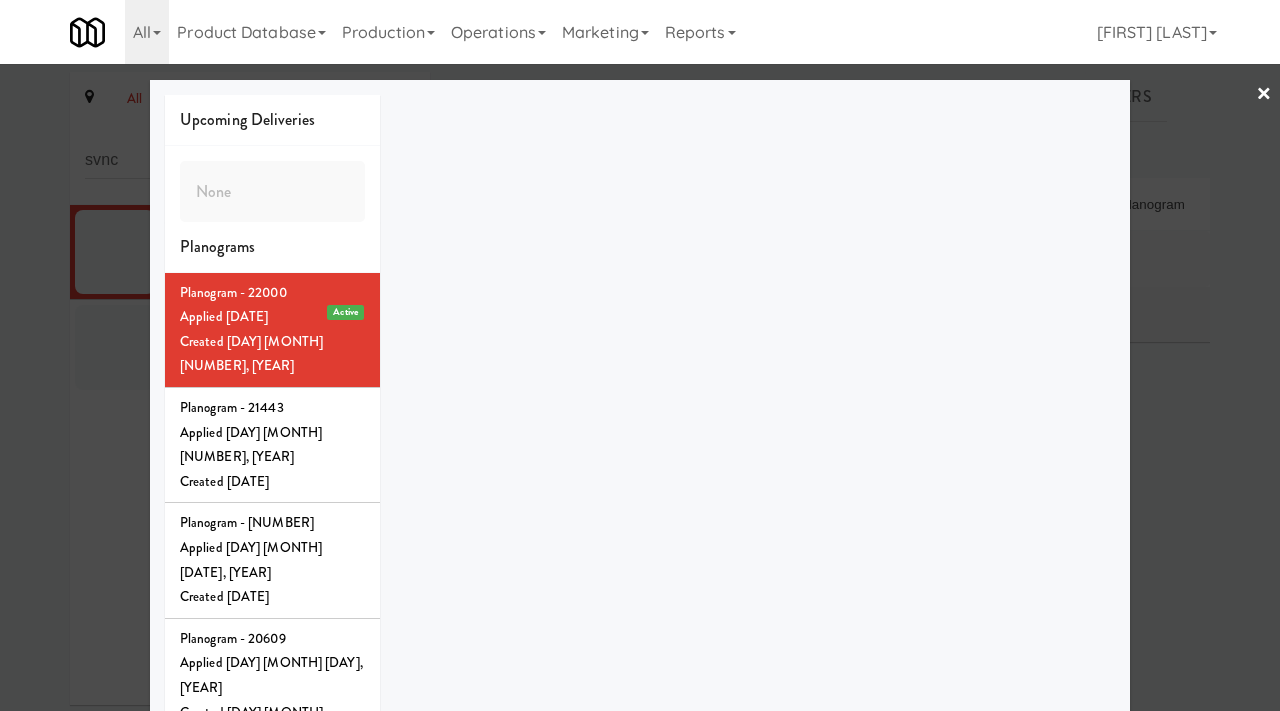 click on "×" at bounding box center (1264, 95) 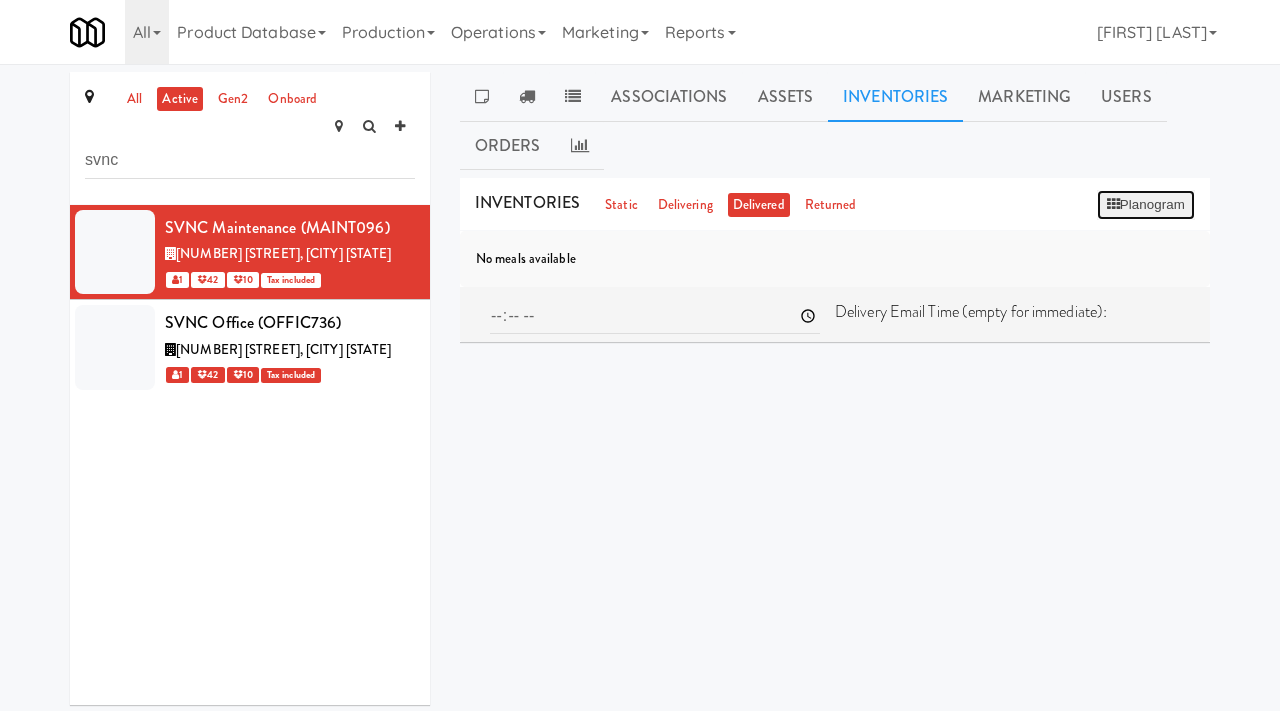 click on "Planogram" at bounding box center [1146, 205] 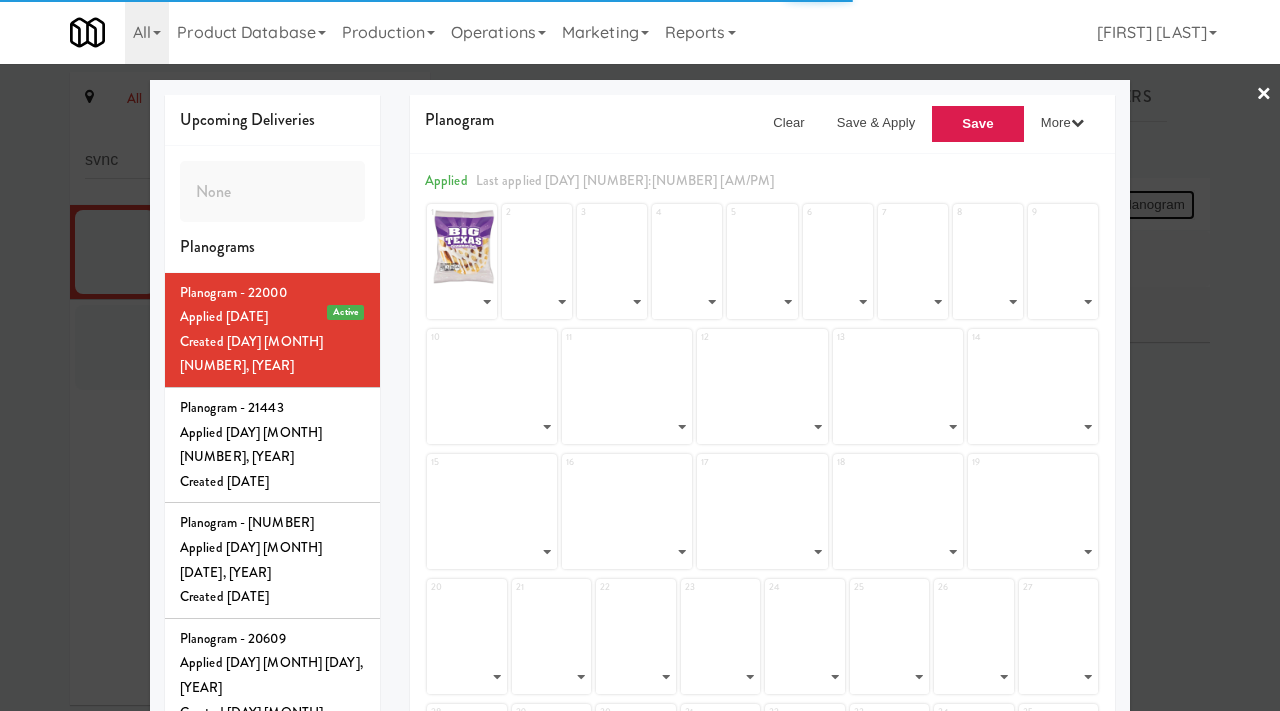 select on "number:[NUMBER]" 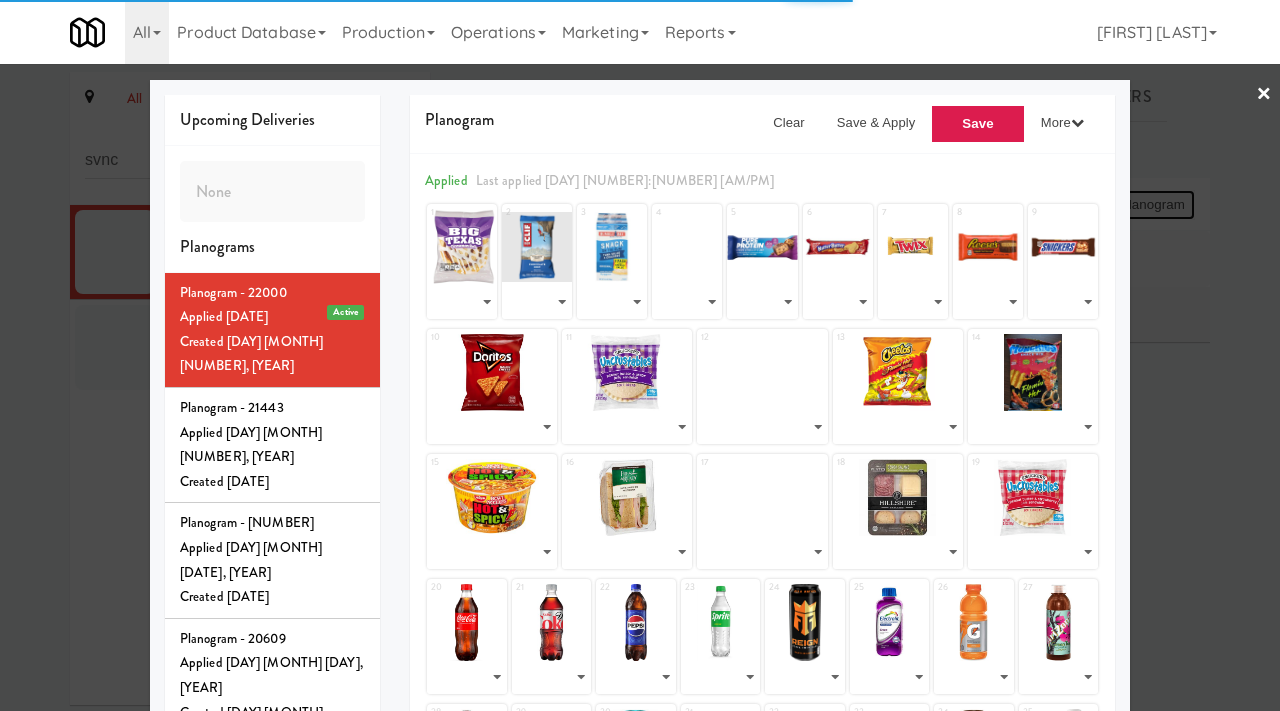 select on "number:223798" 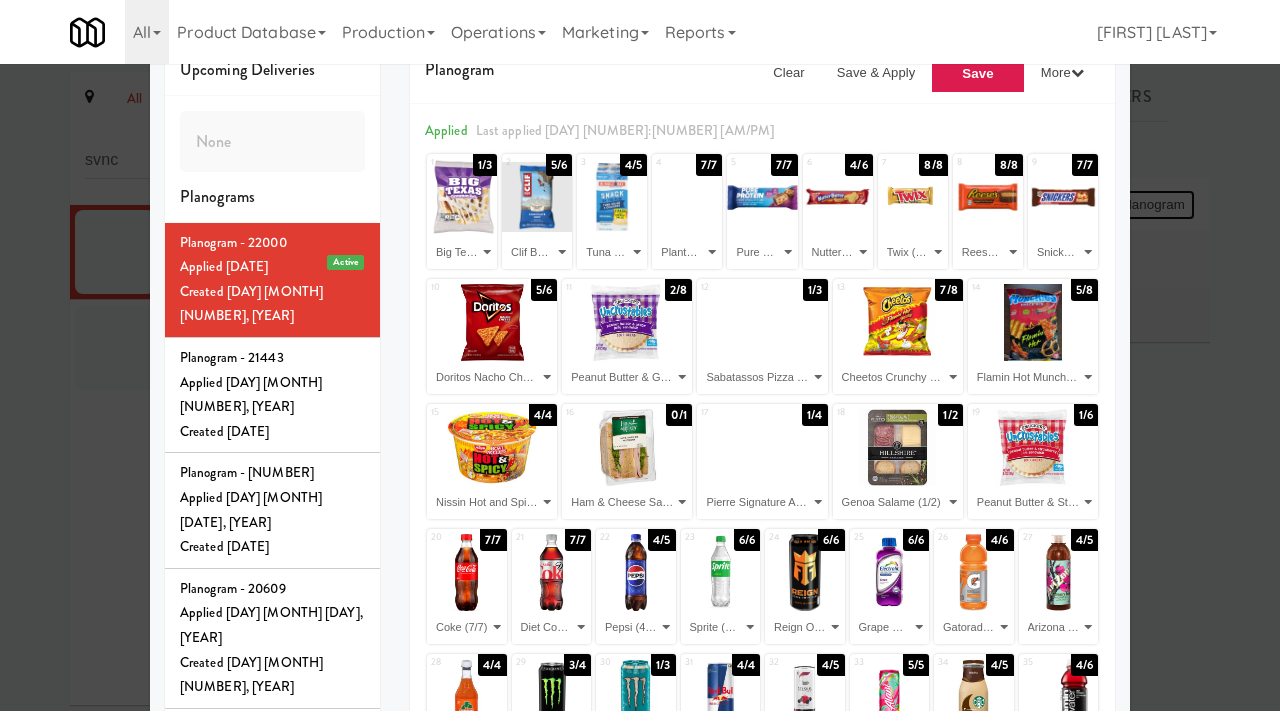 scroll, scrollTop: 51, scrollLeft: 0, axis: vertical 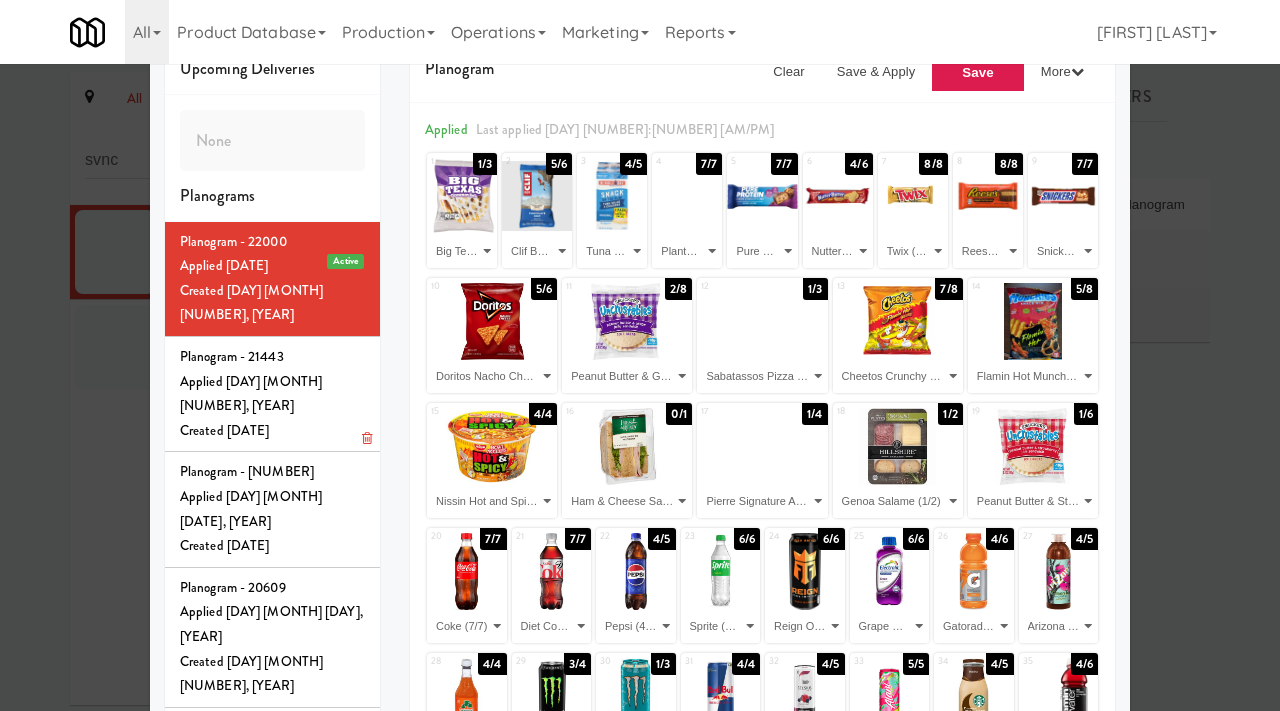 click on "Applied [DAY] [MONTH] [NUMBER], [YEAR]" at bounding box center (272, 394) 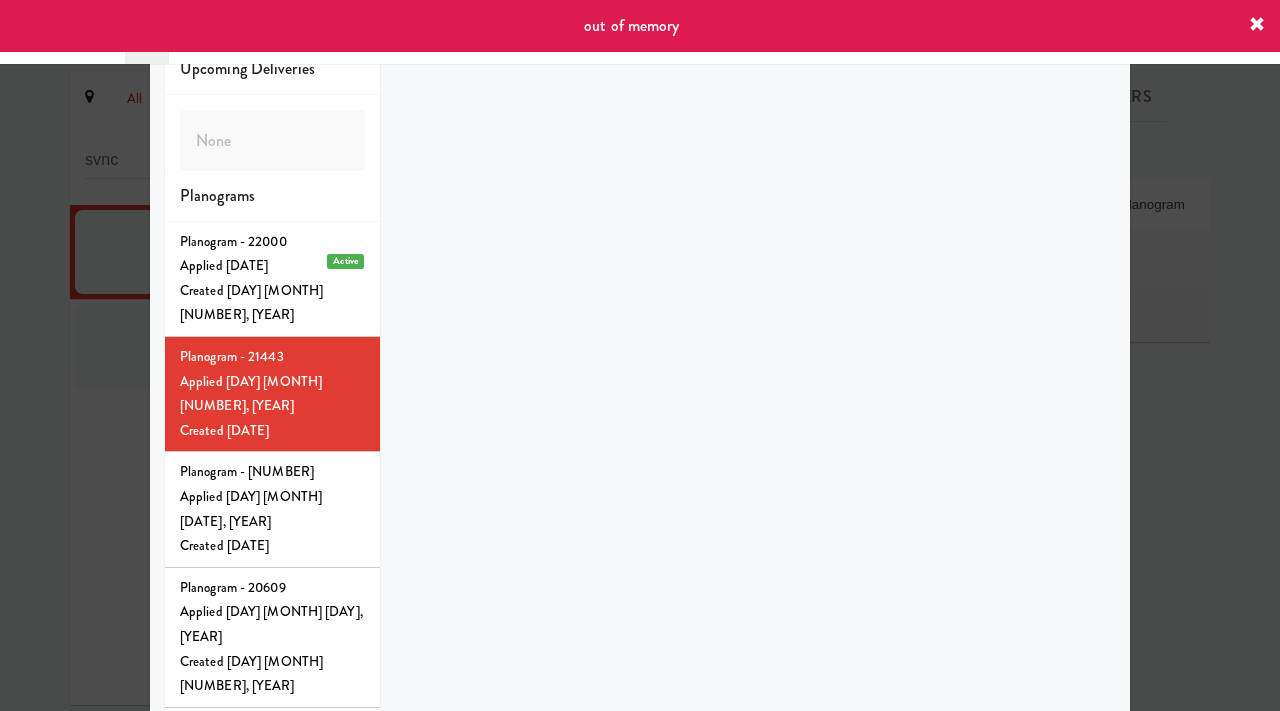click at bounding box center [1257, 25] 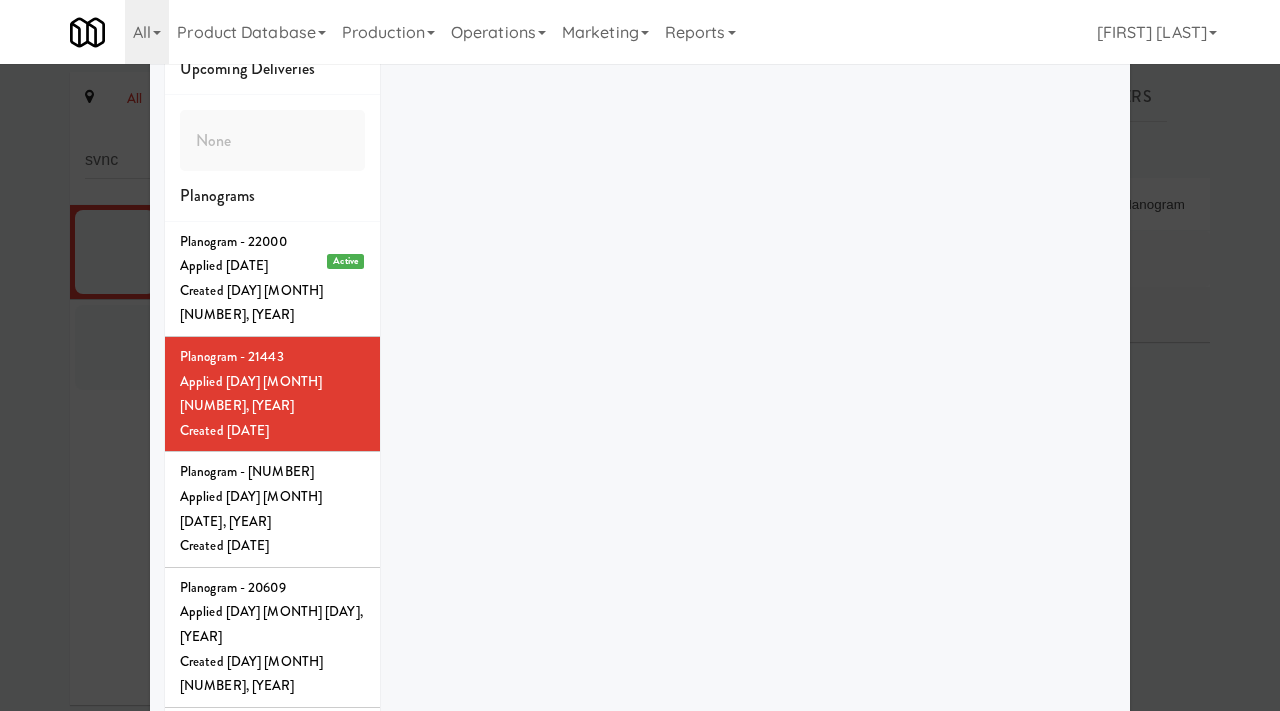 click at bounding box center [640, 355] 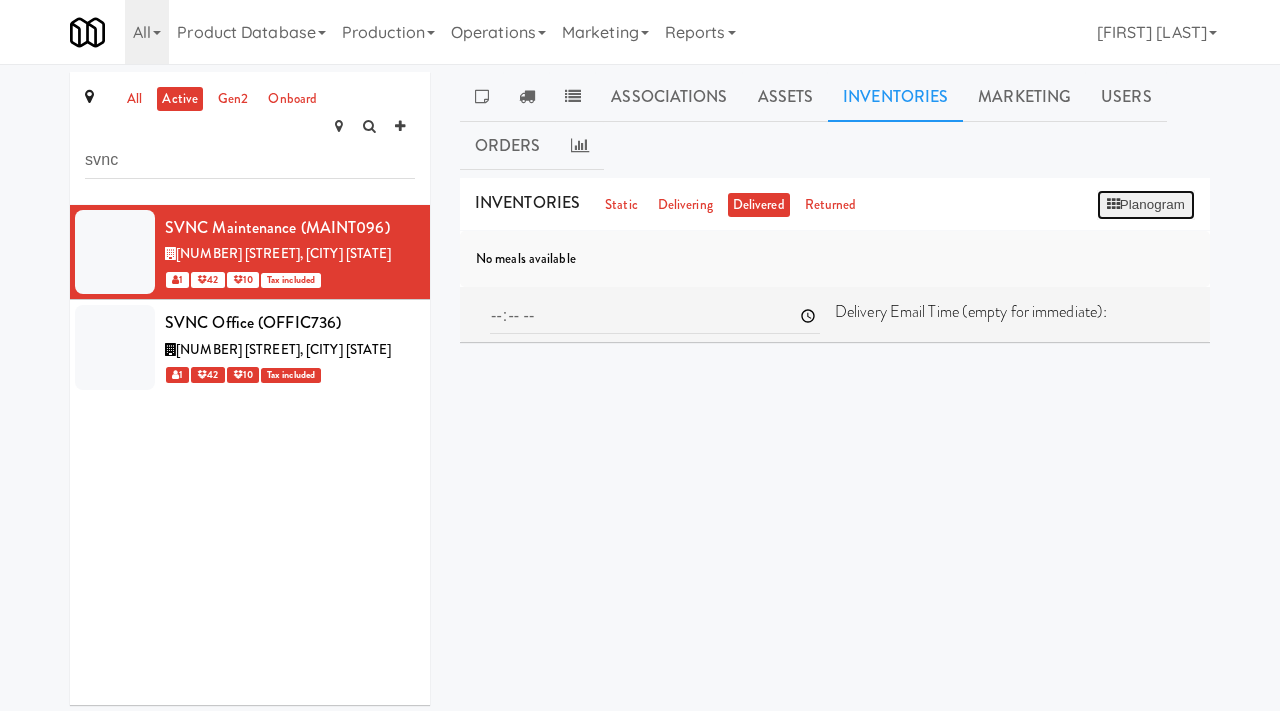 click on "Planogram" at bounding box center (1146, 205) 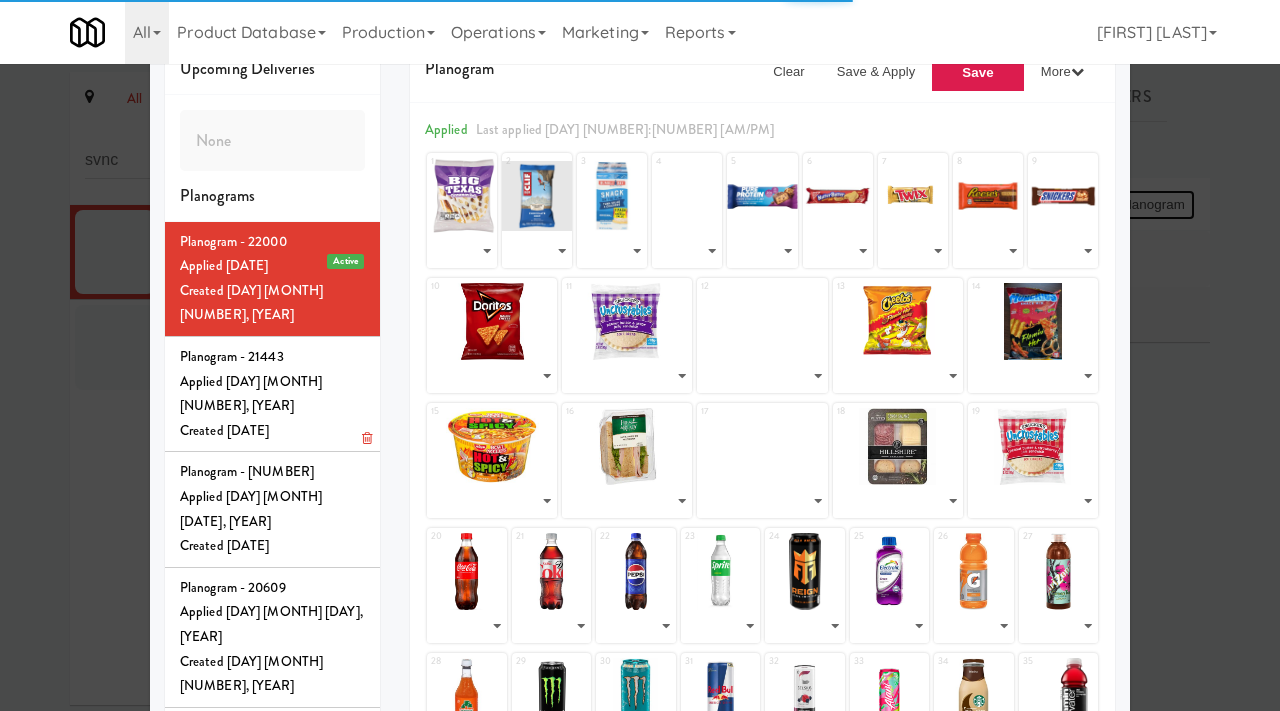 select on "number:[NUMBER]" 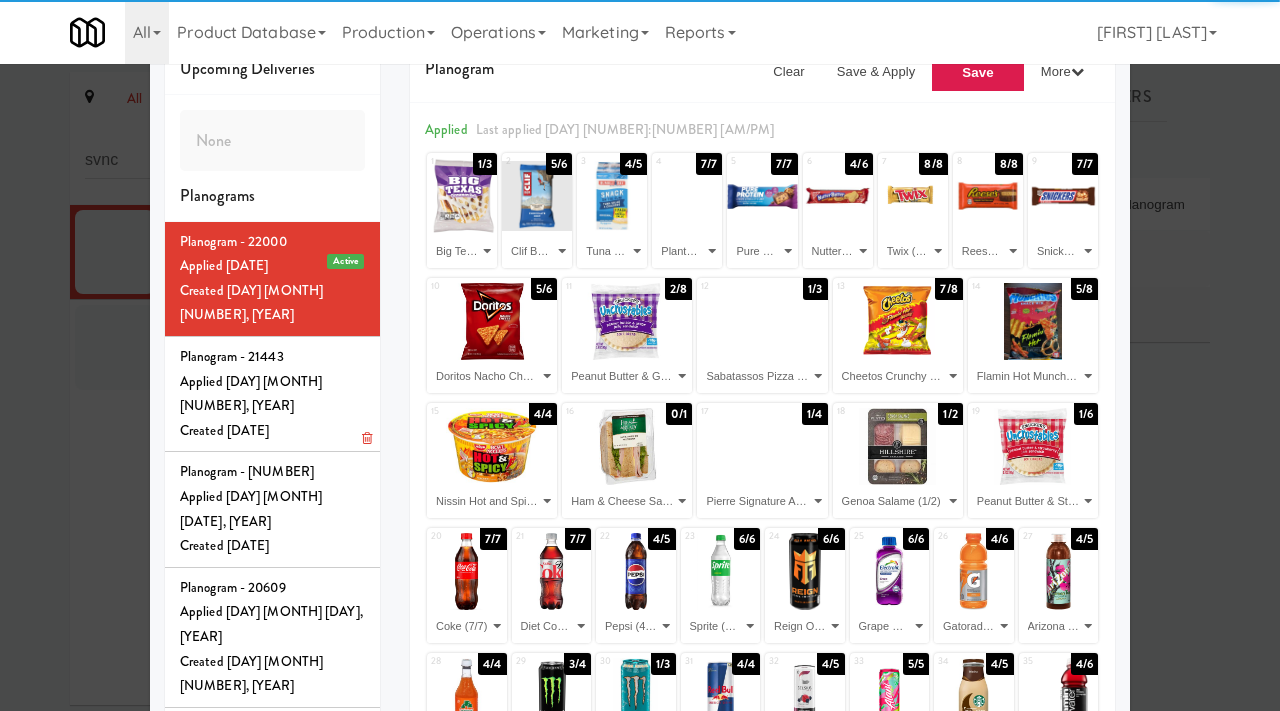 click on "Applied [DAY] [MONTH] [NUMBER], [YEAR]" at bounding box center [272, 394] 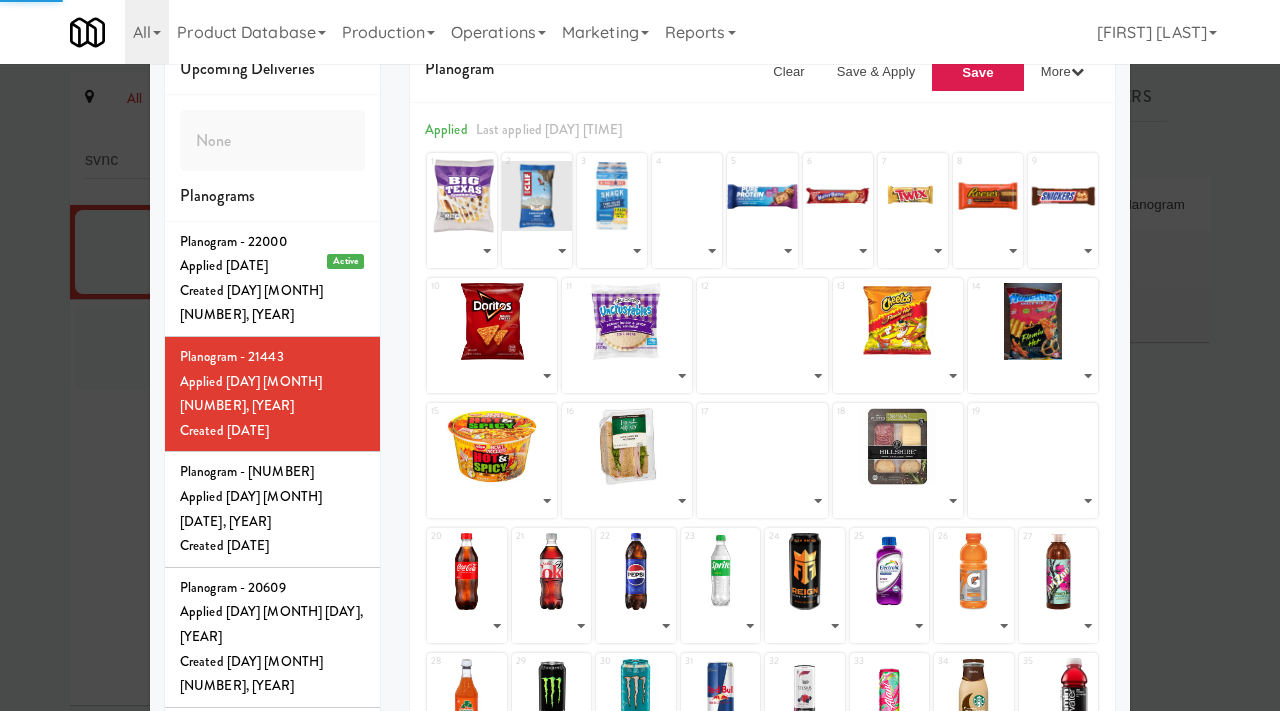 select on "number:[NUMBER]" 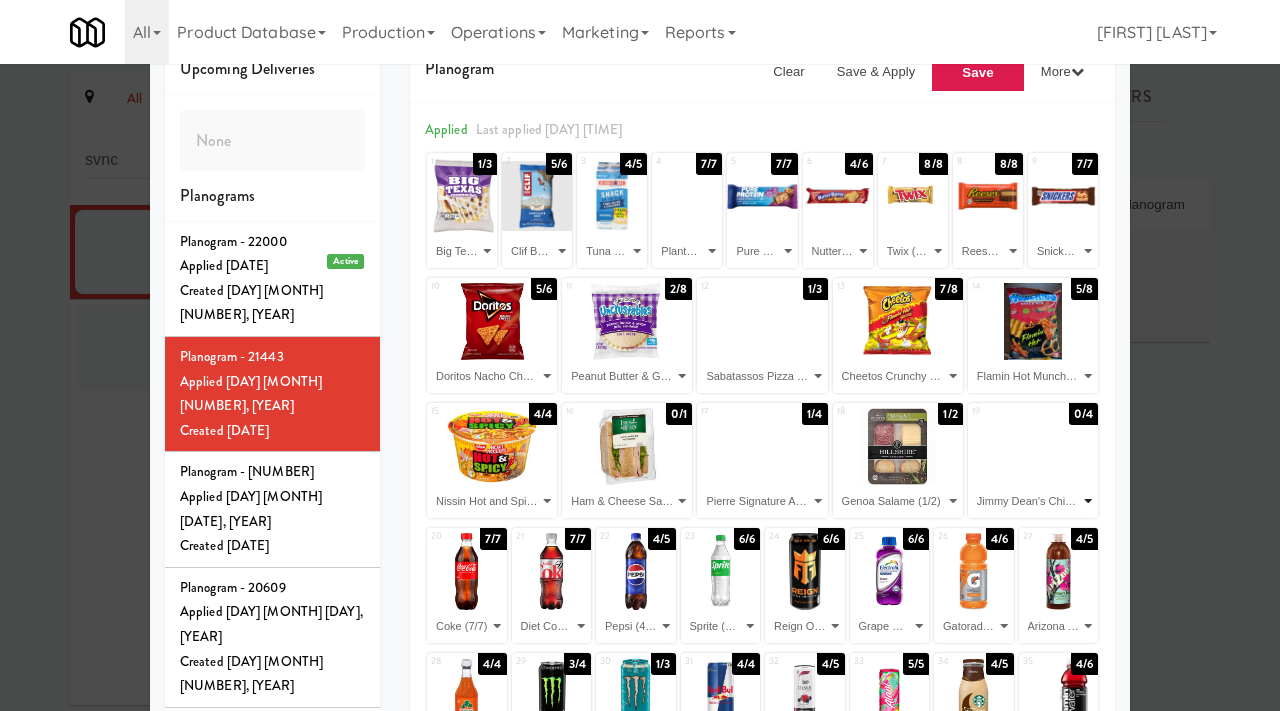 click on "Planogram - [NUMBER] Active Applied [DATE] Created [DATE]" at bounding box center (1033, 501) 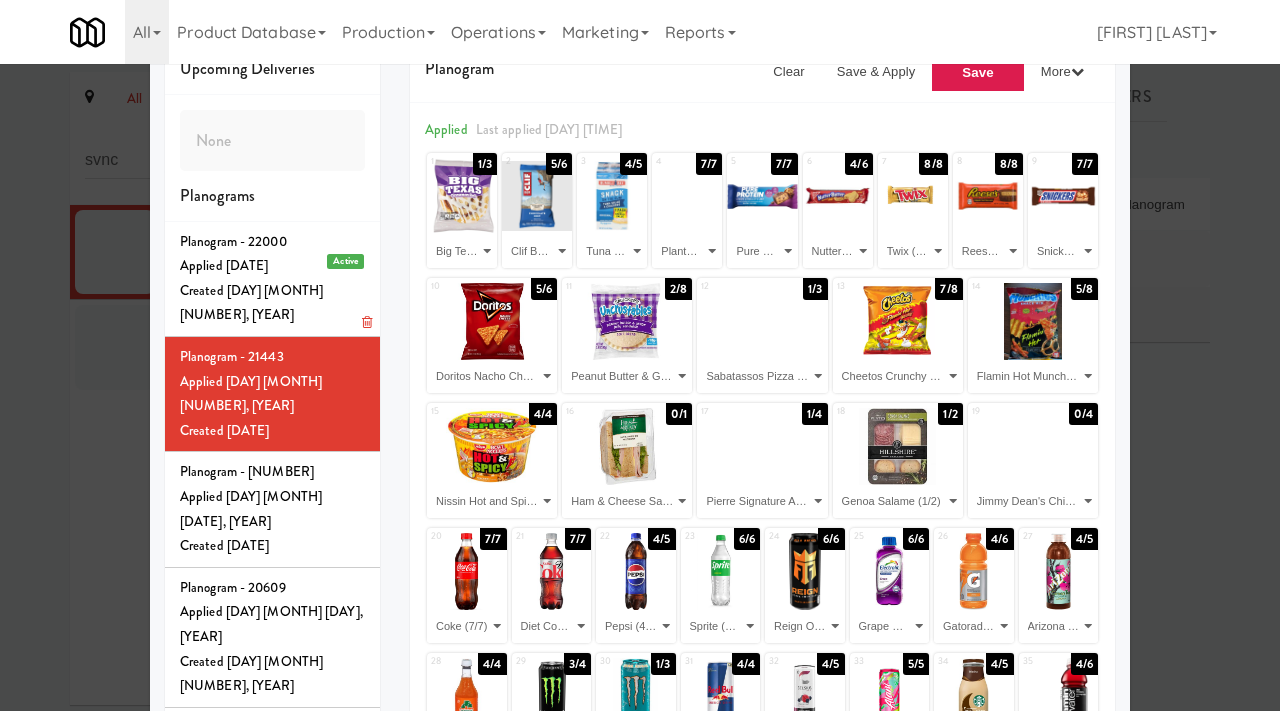 click on "Created [DAY] [MONTH] [NUMBER], [YEAR]" at bounding box center [272, 303] 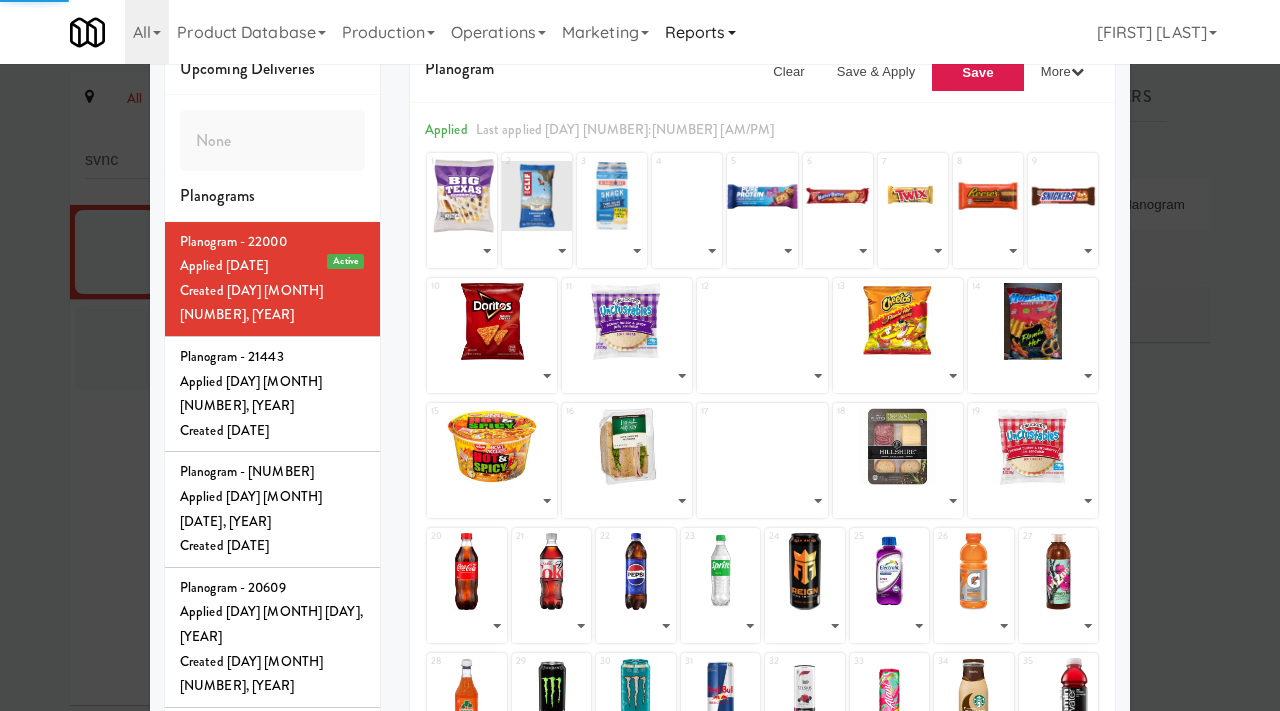 select on "number:[NUMBER]" 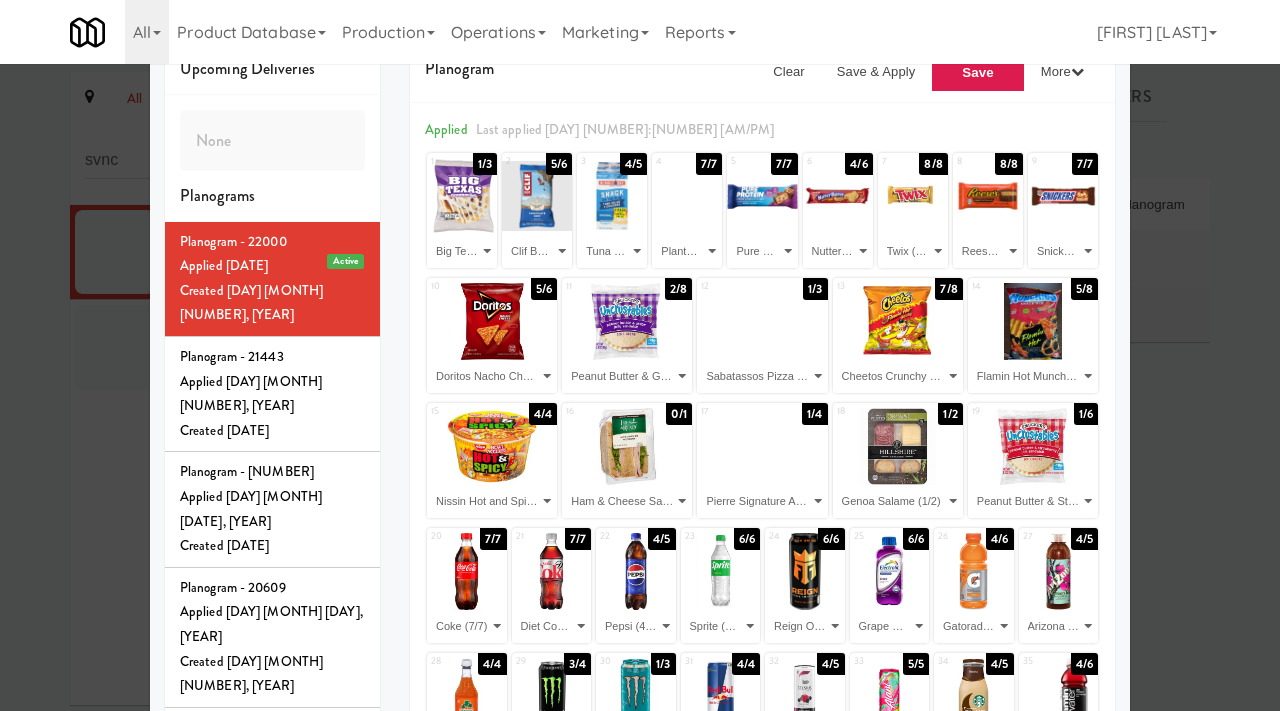 scroll, scrollTop: 43, scrollLeft: 0, axis: vertical 